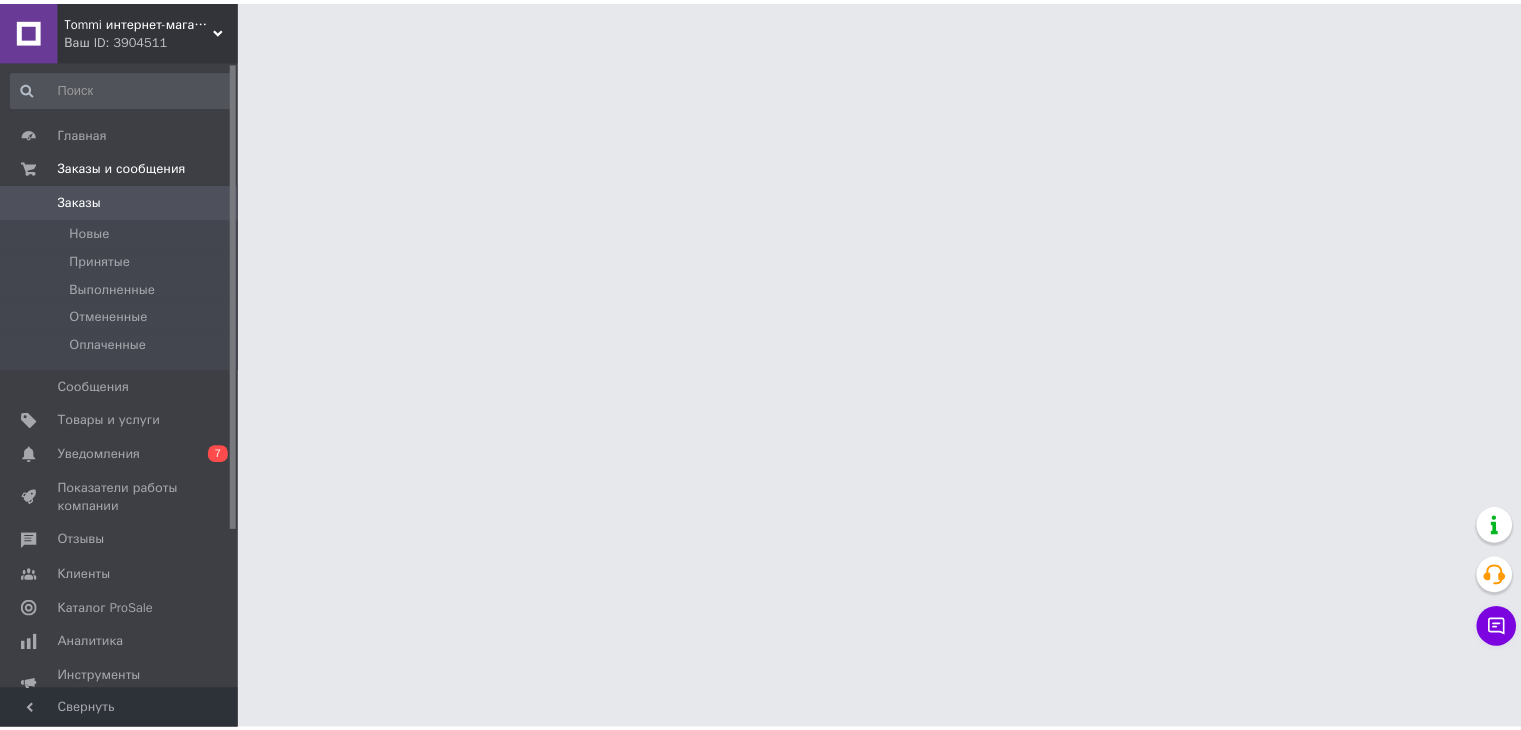 scroll, scrollTop: 0, scrollLeft: 0, axis: both 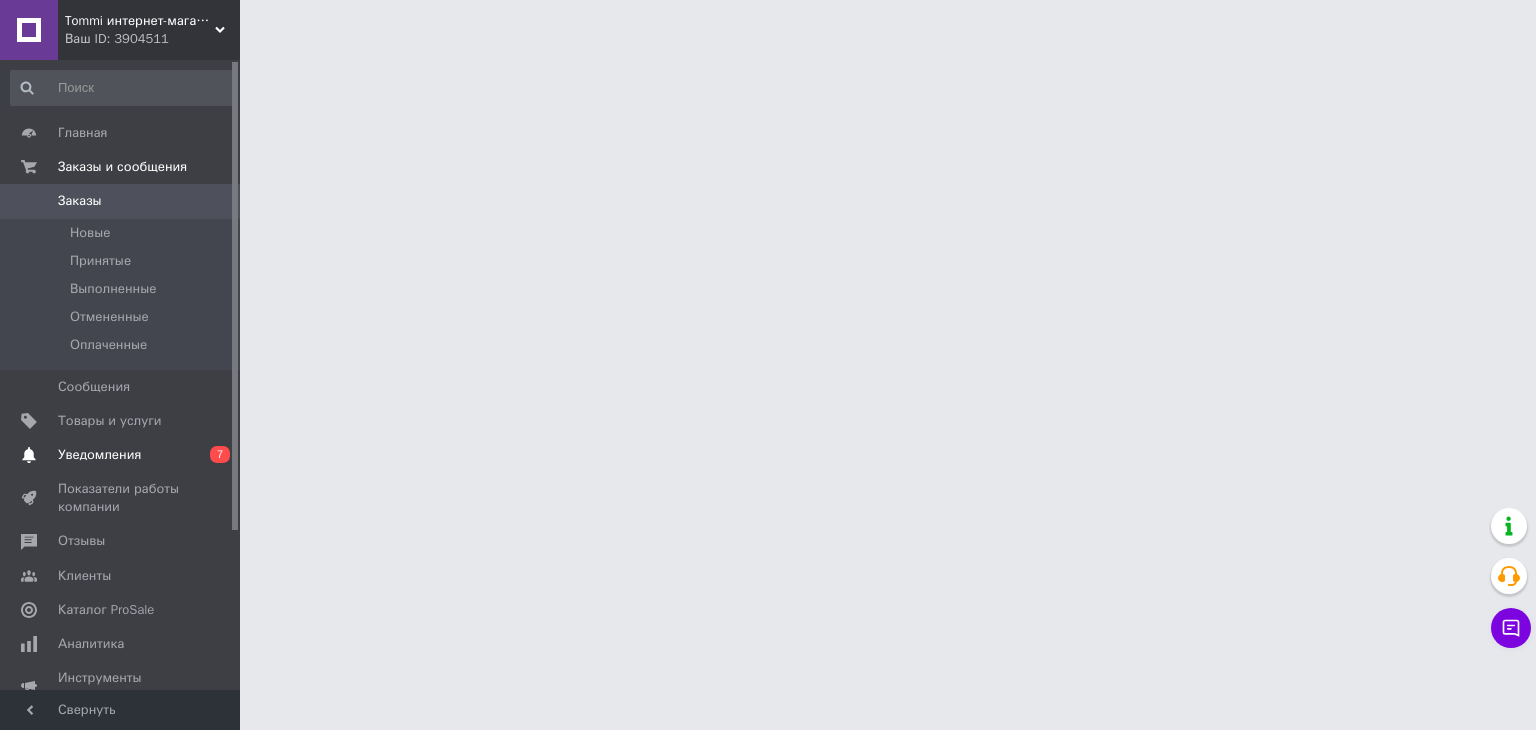 click on "Уведомления" at bounding box center (99, 455) 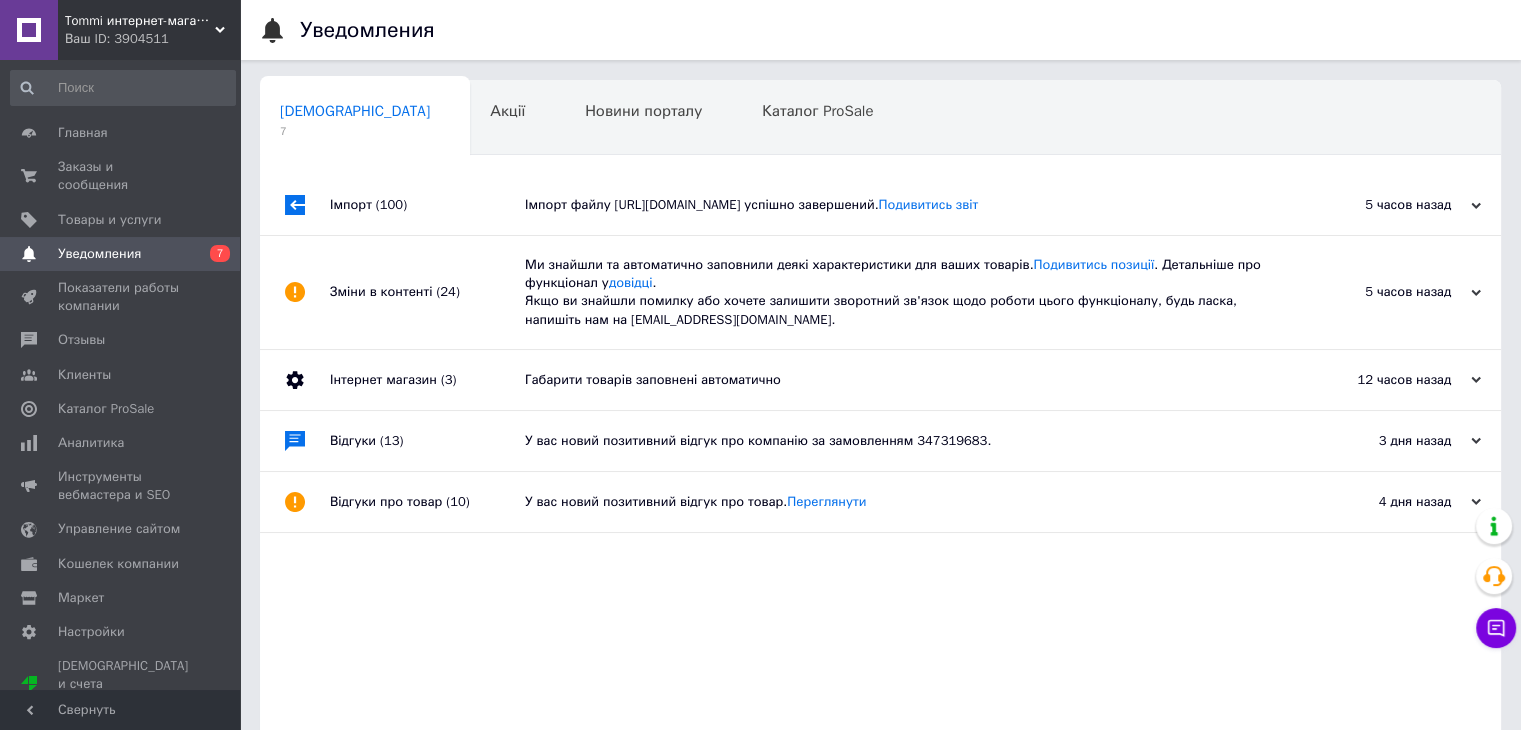 click on "Габарити товарів заповнені автоматично" at bounding box center [903, 380] 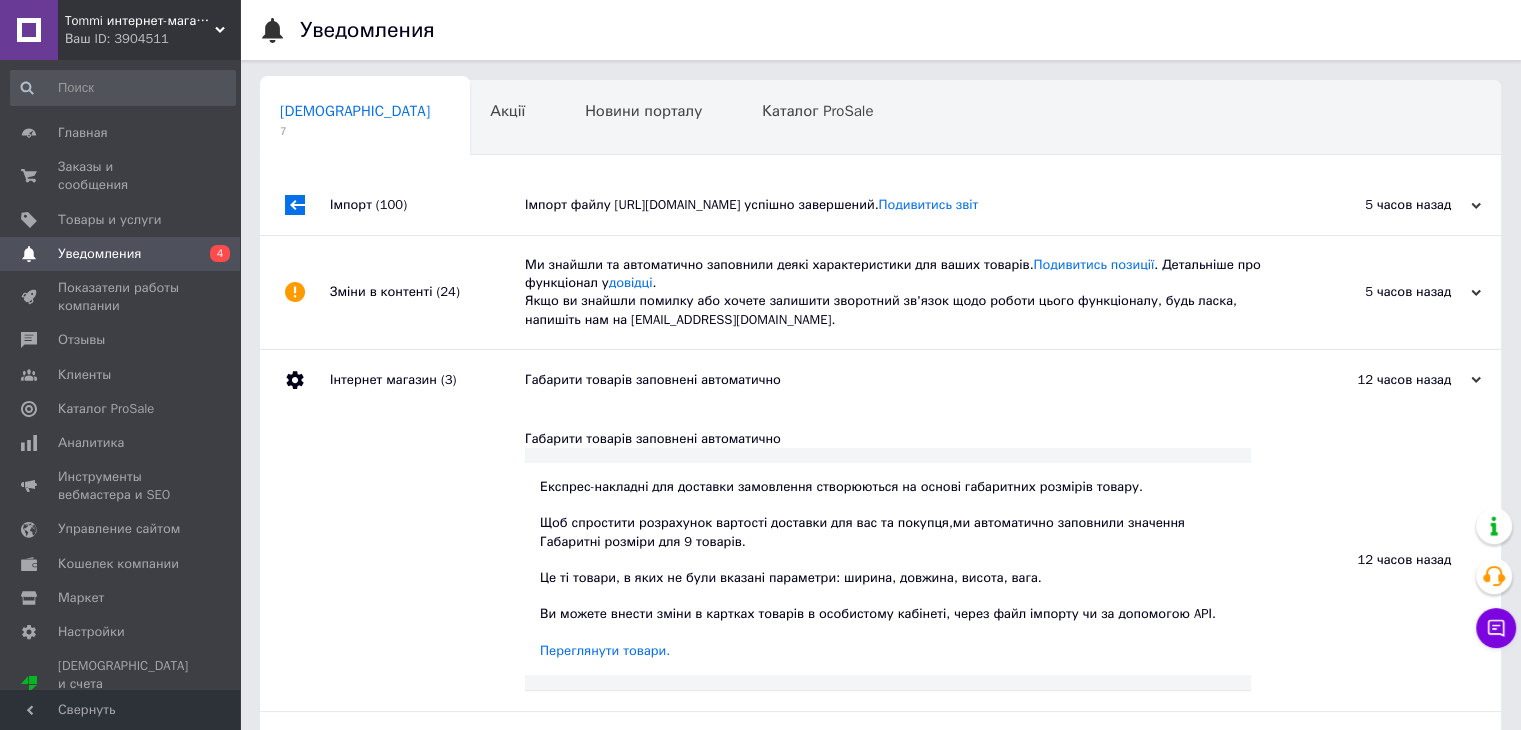 click on "Зміни в контенті   (24)" at bounding box center [427, 292] 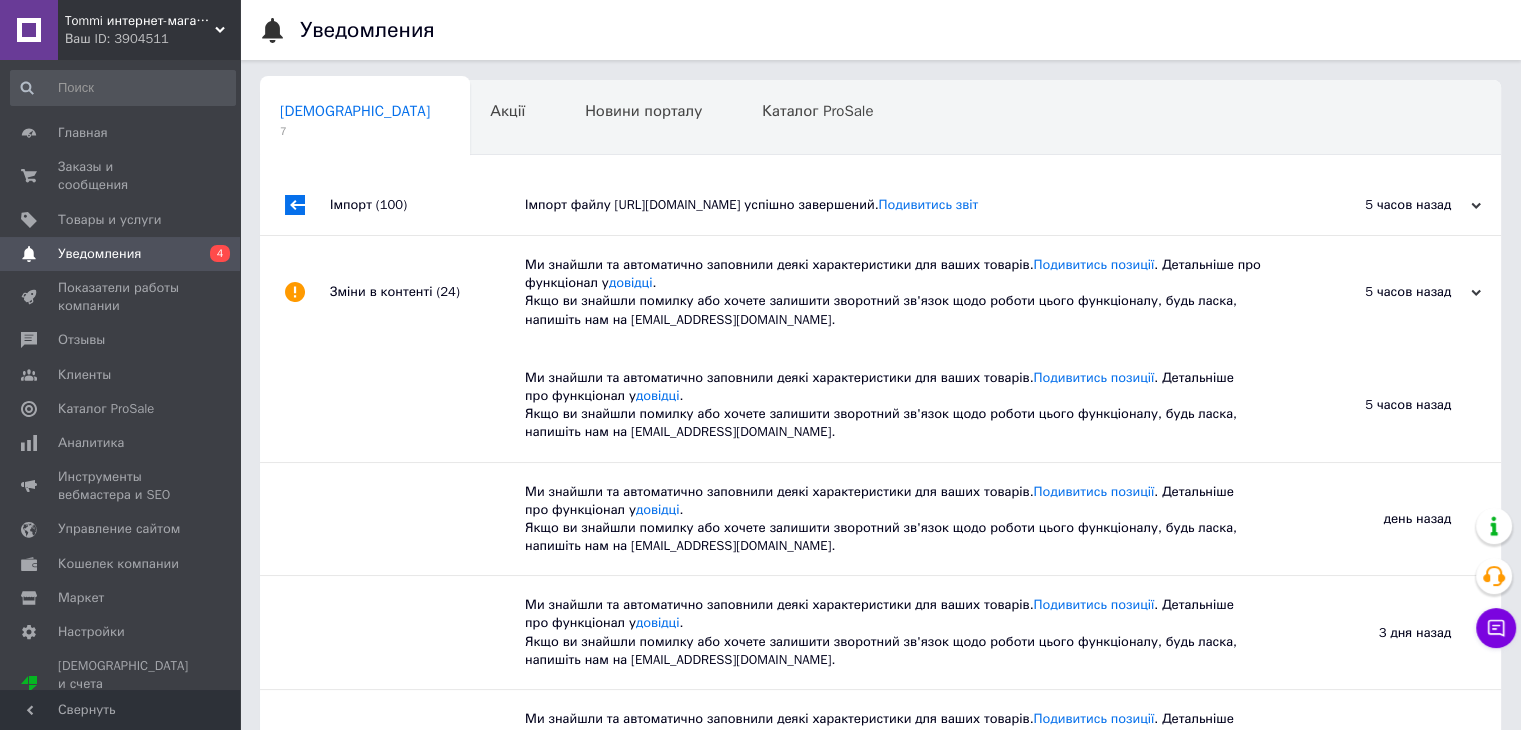 click on "Імпорт   (100)" at bounding box center [427, 205] 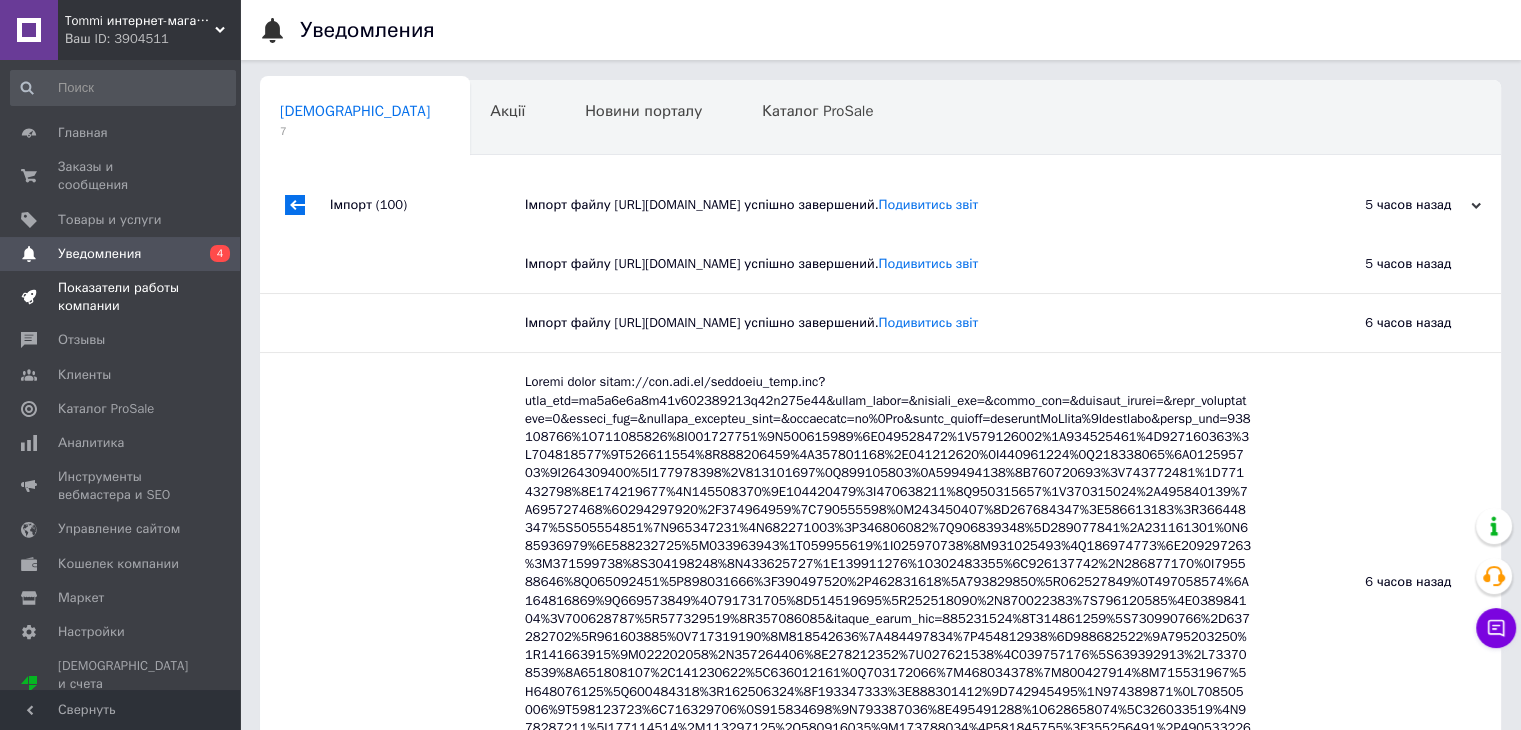 click on "Показатели работы компании" at bounding box center (121, 297) 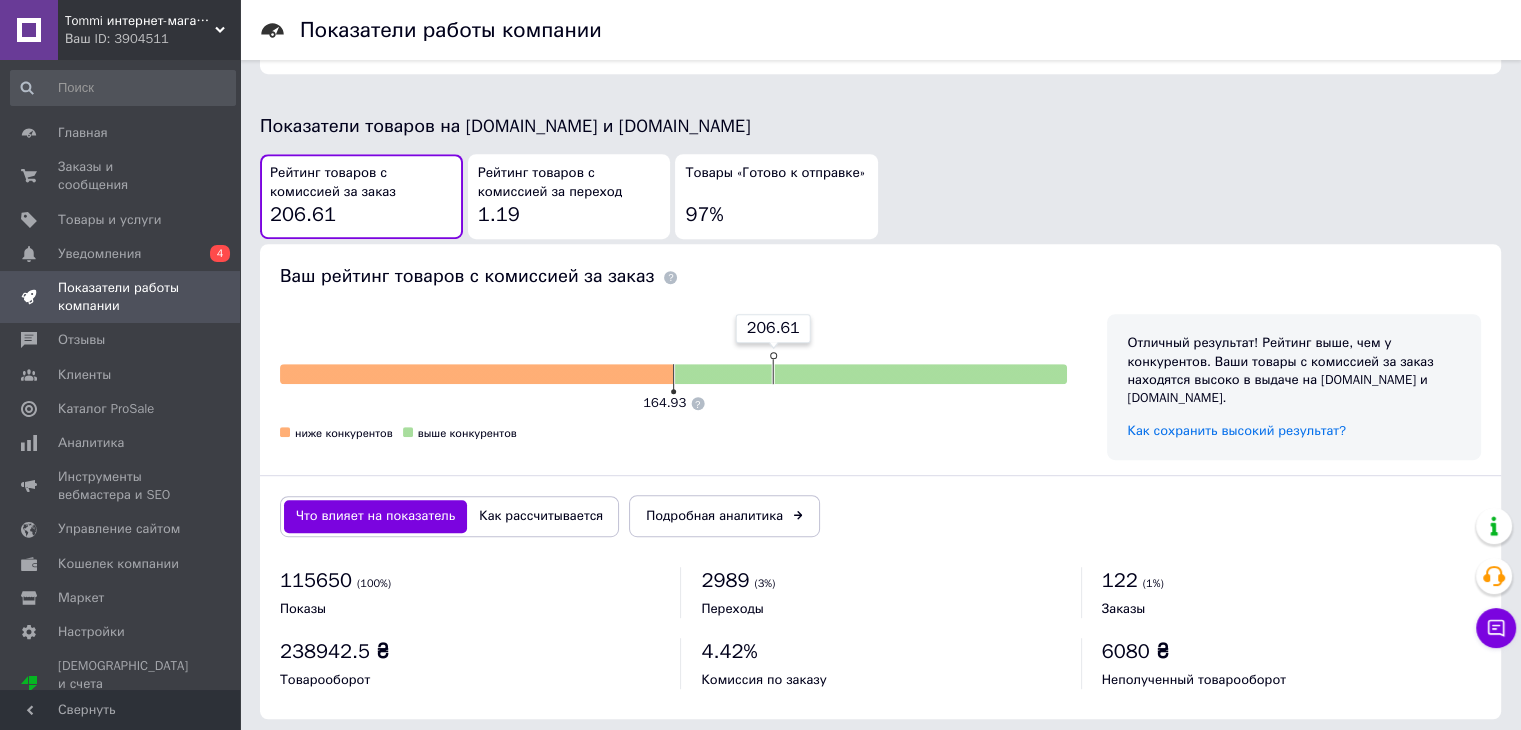 scroll, scrollTop: 1040, scrollLeft: 0, axis: vertical 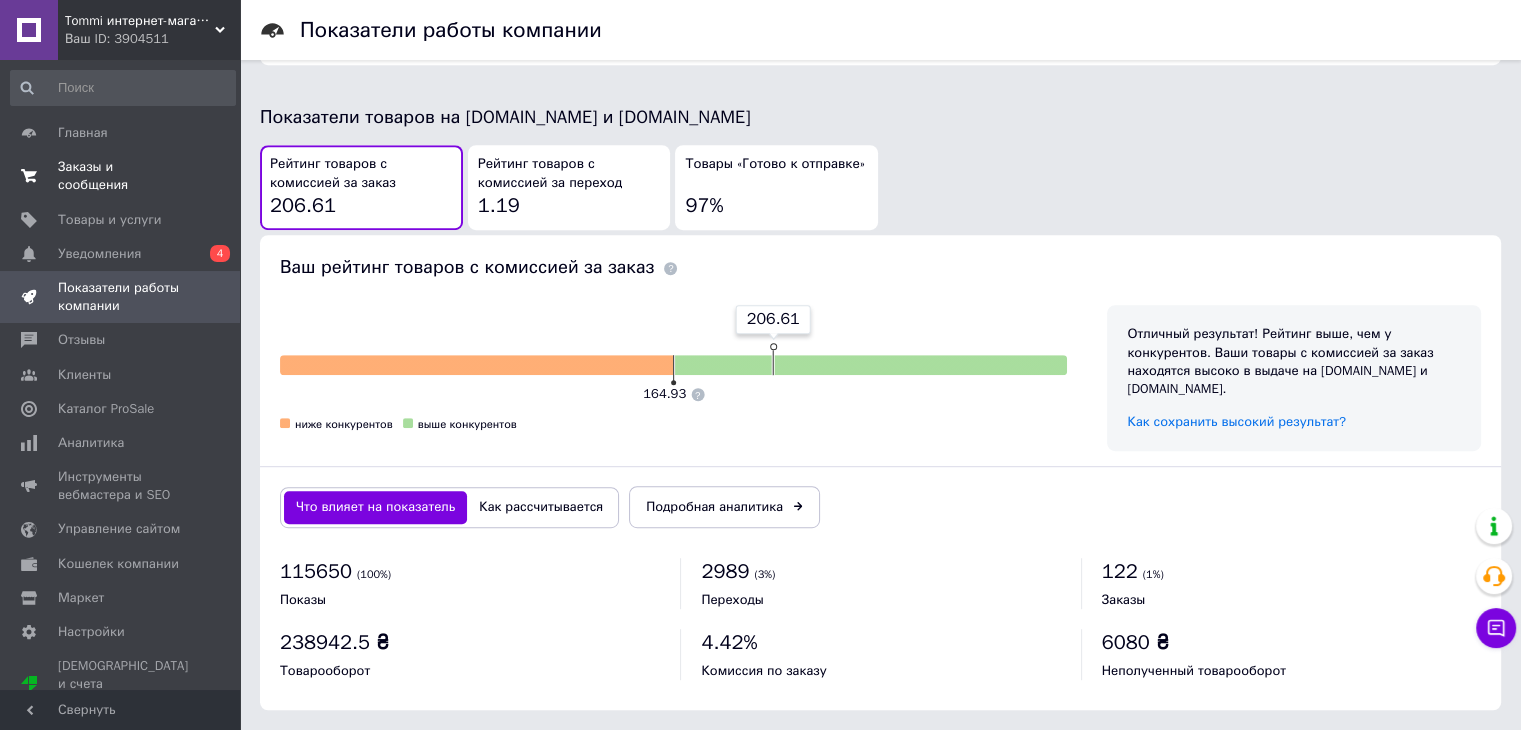 click on "Заказы и сообщения 0 0" at bounding box center (123, 176) 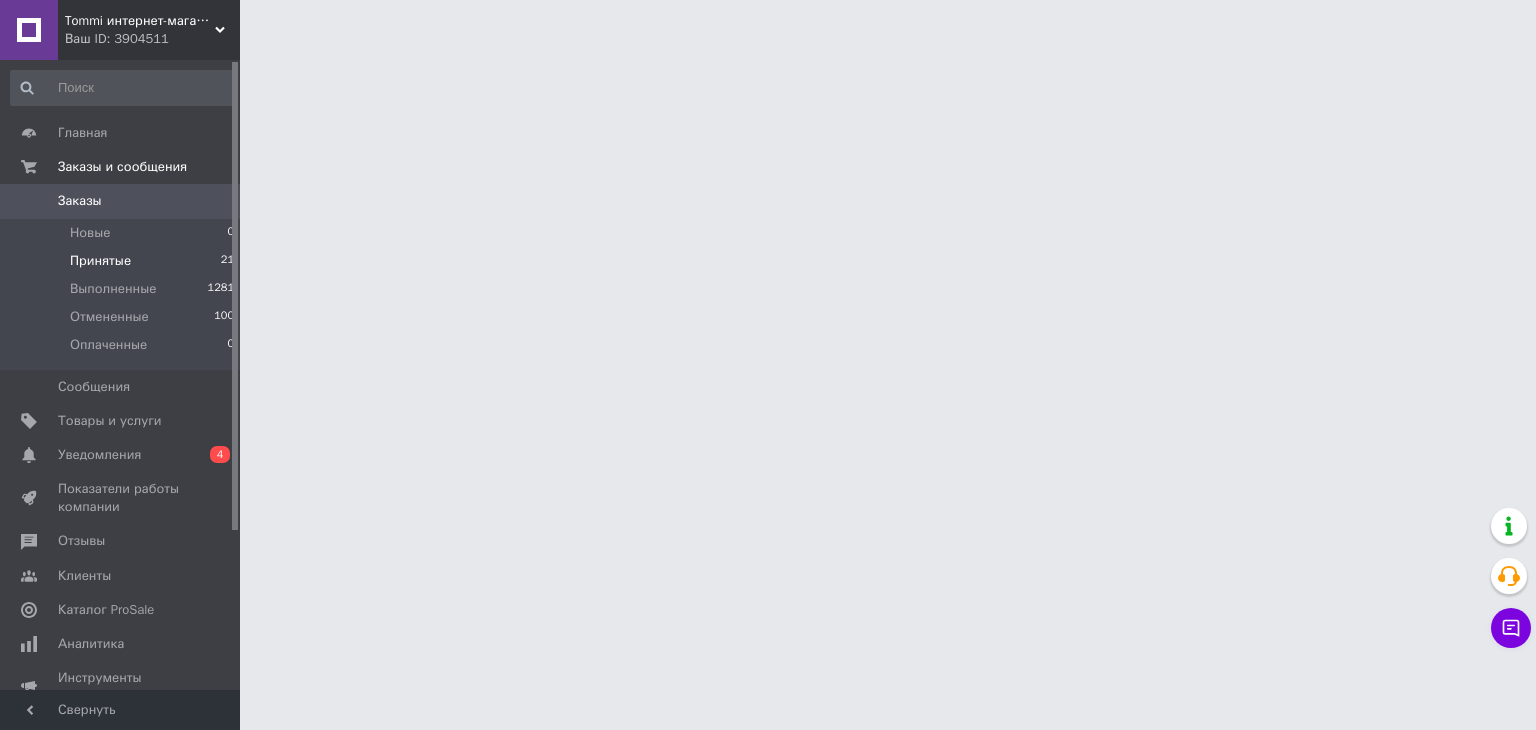 click on "Принятые" at bounding box center (100, 261) 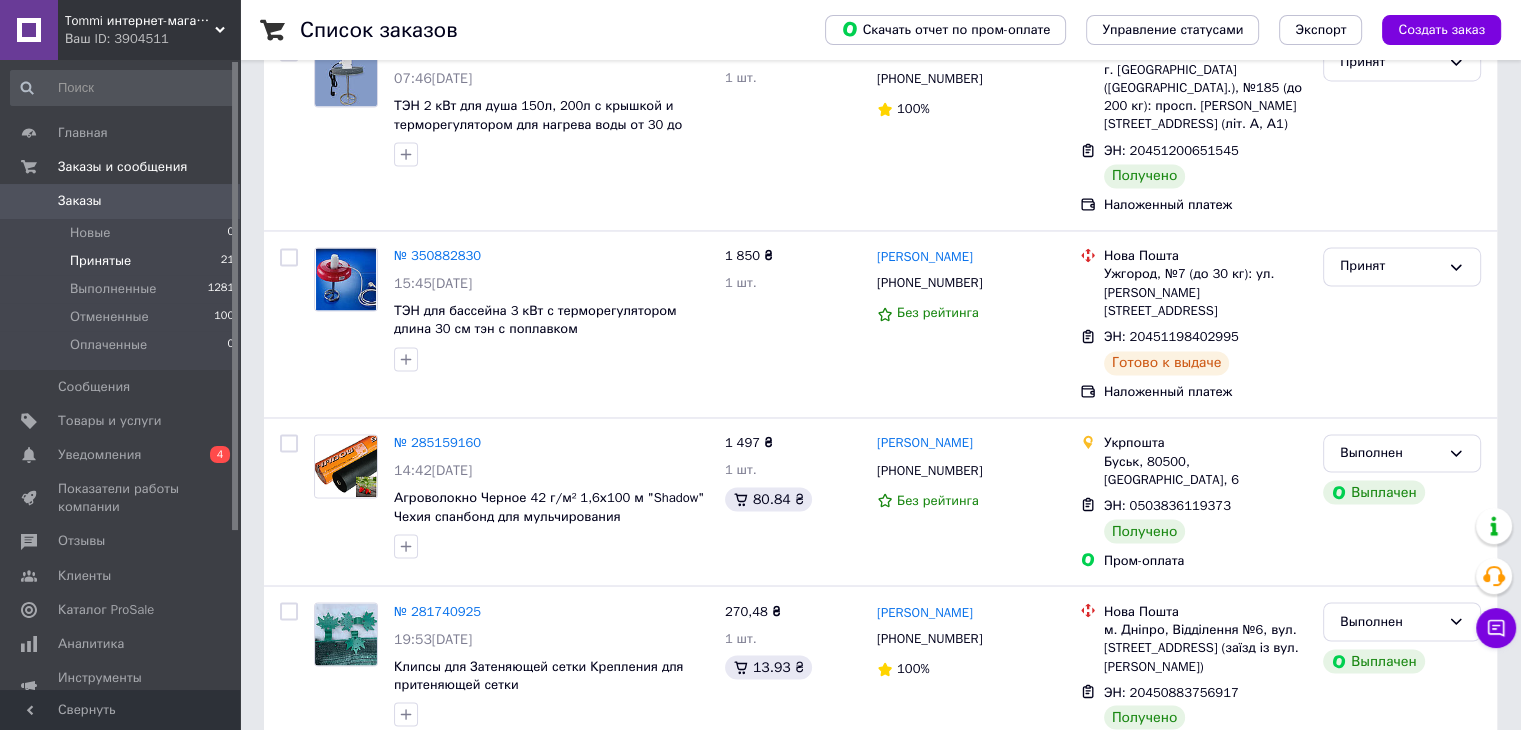 scroll, scrollTop: 3460, scrollLeft: 0, axis: vertical 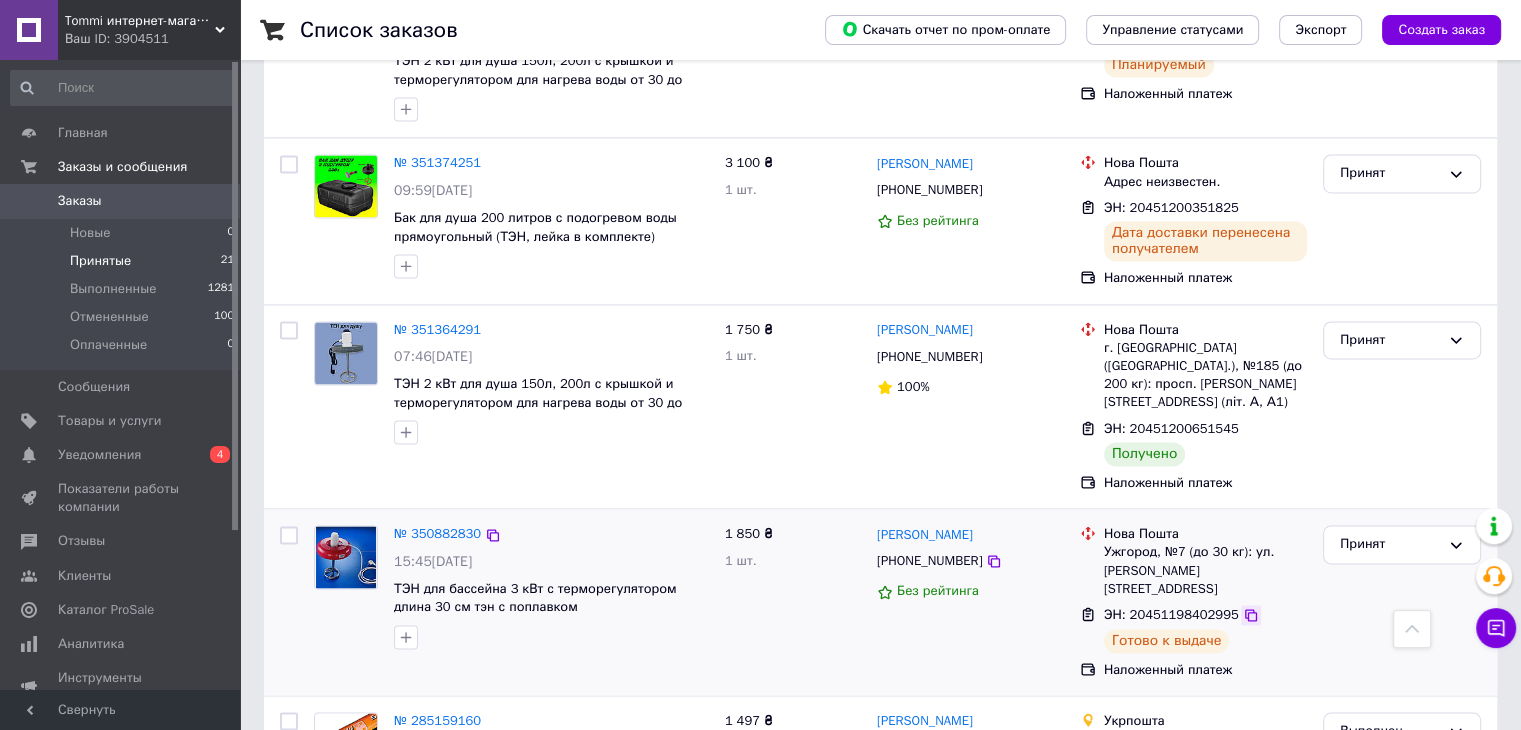 click 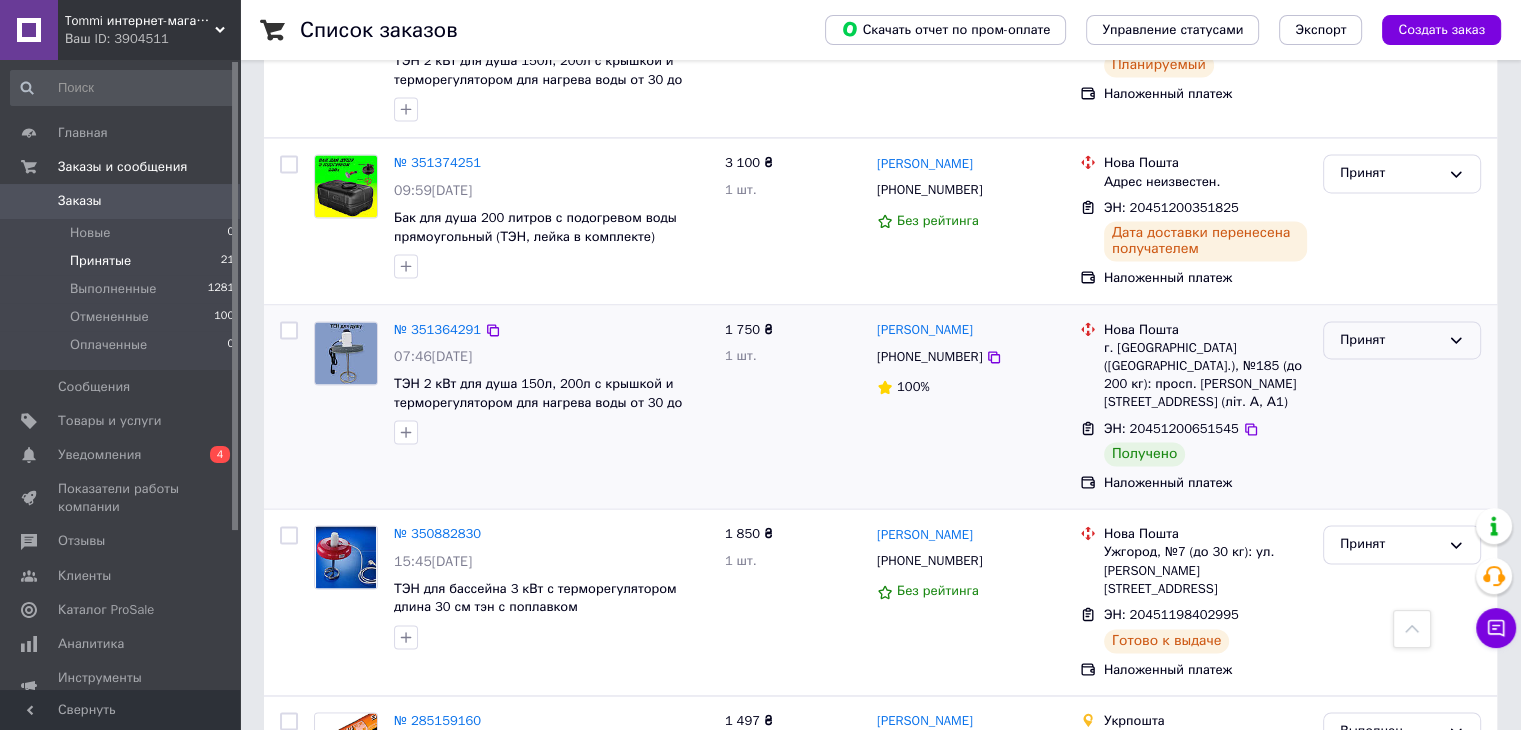 click on "Принят" at bounding box center [1390, 340] 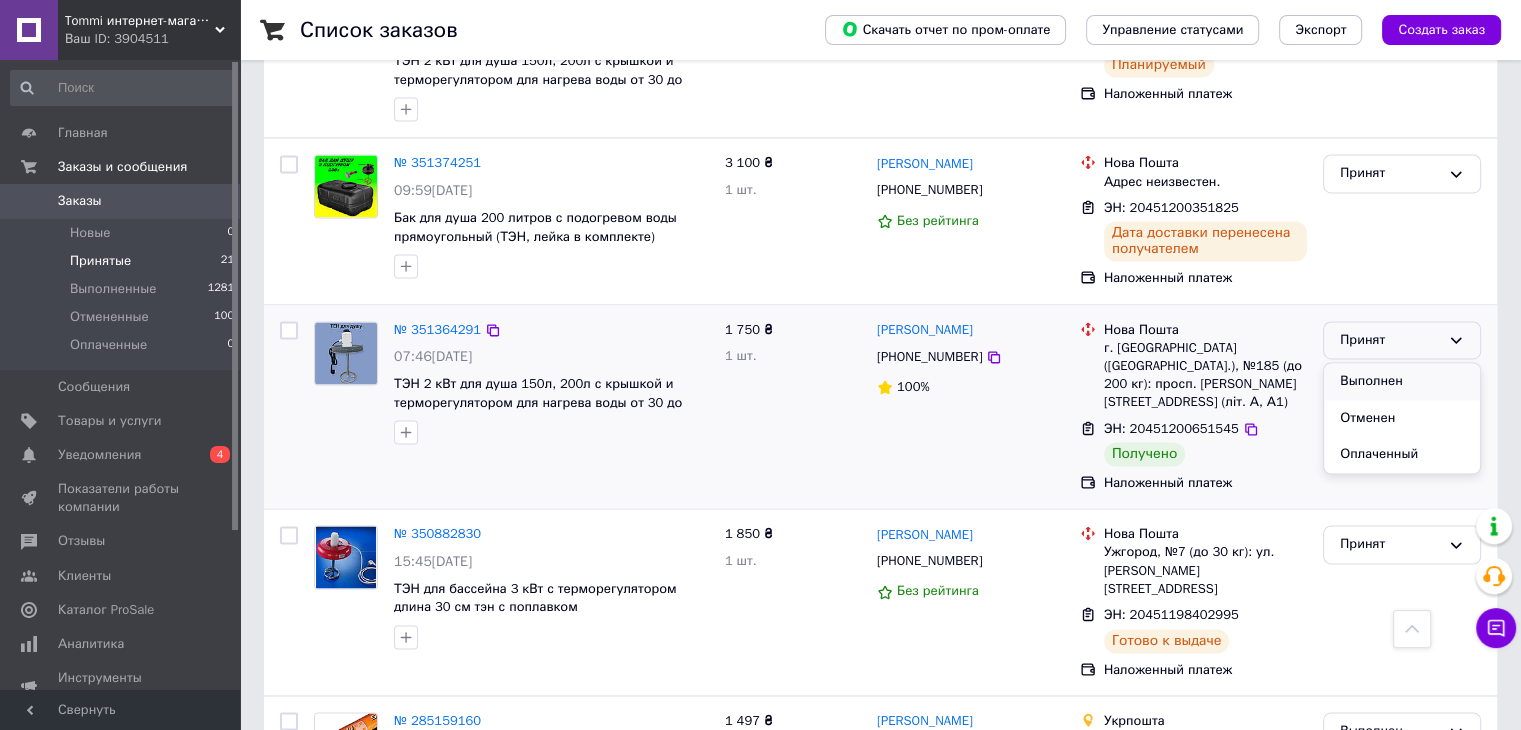 click on "Выполнен" at bounding box center (1402, 381) 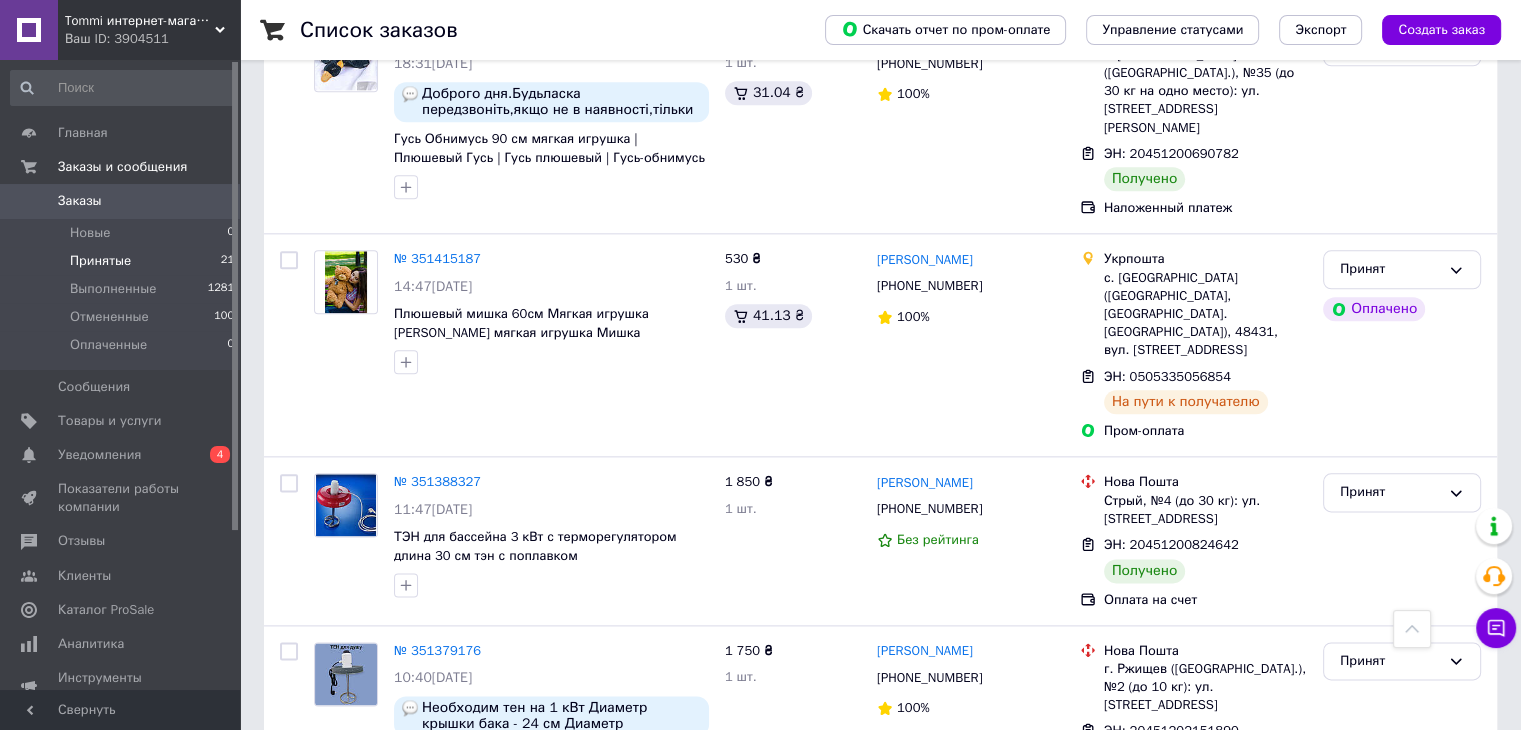 scroll, scrollTop: 2360, scrollLeft: 0, axis: vertical 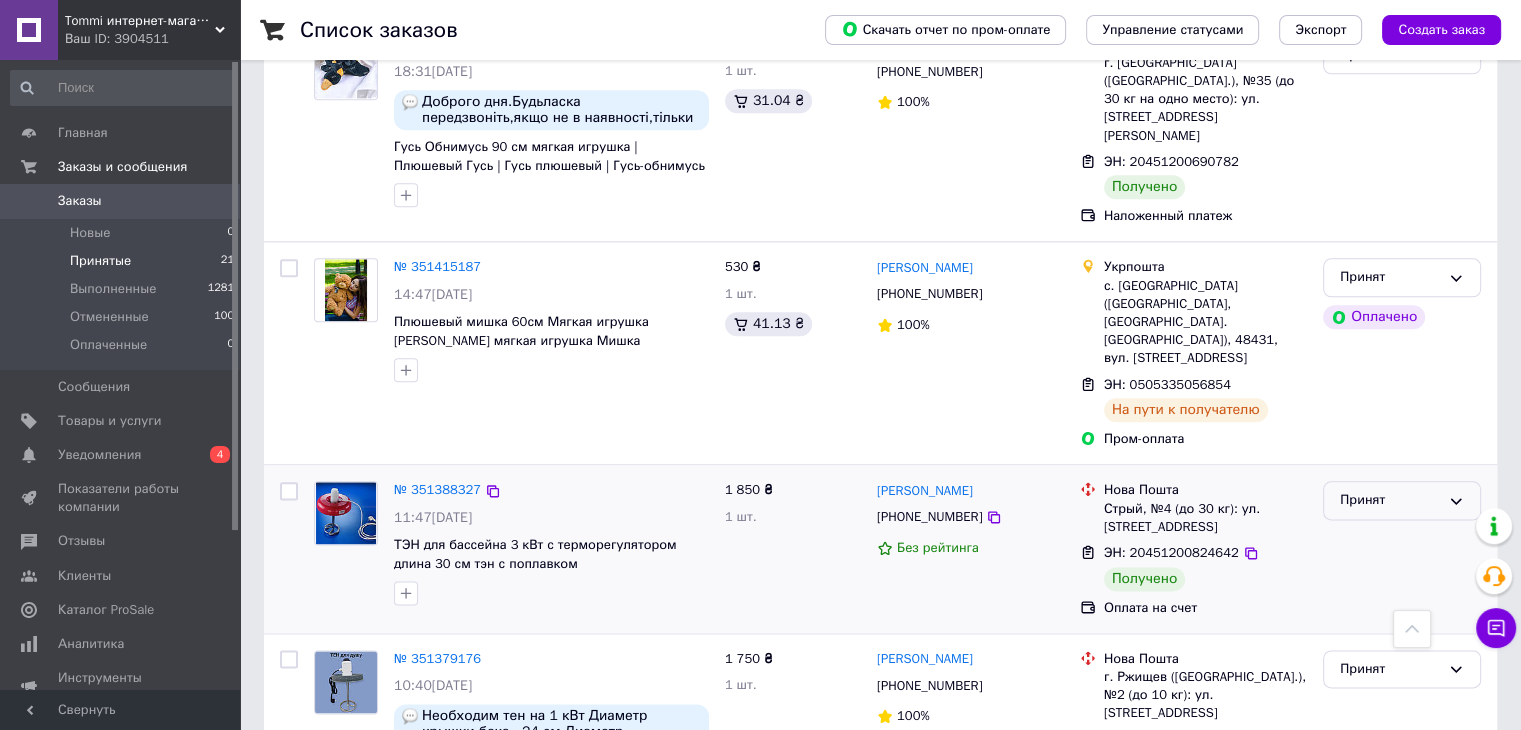 click on "Принят" at bounding box center [1402, 500] 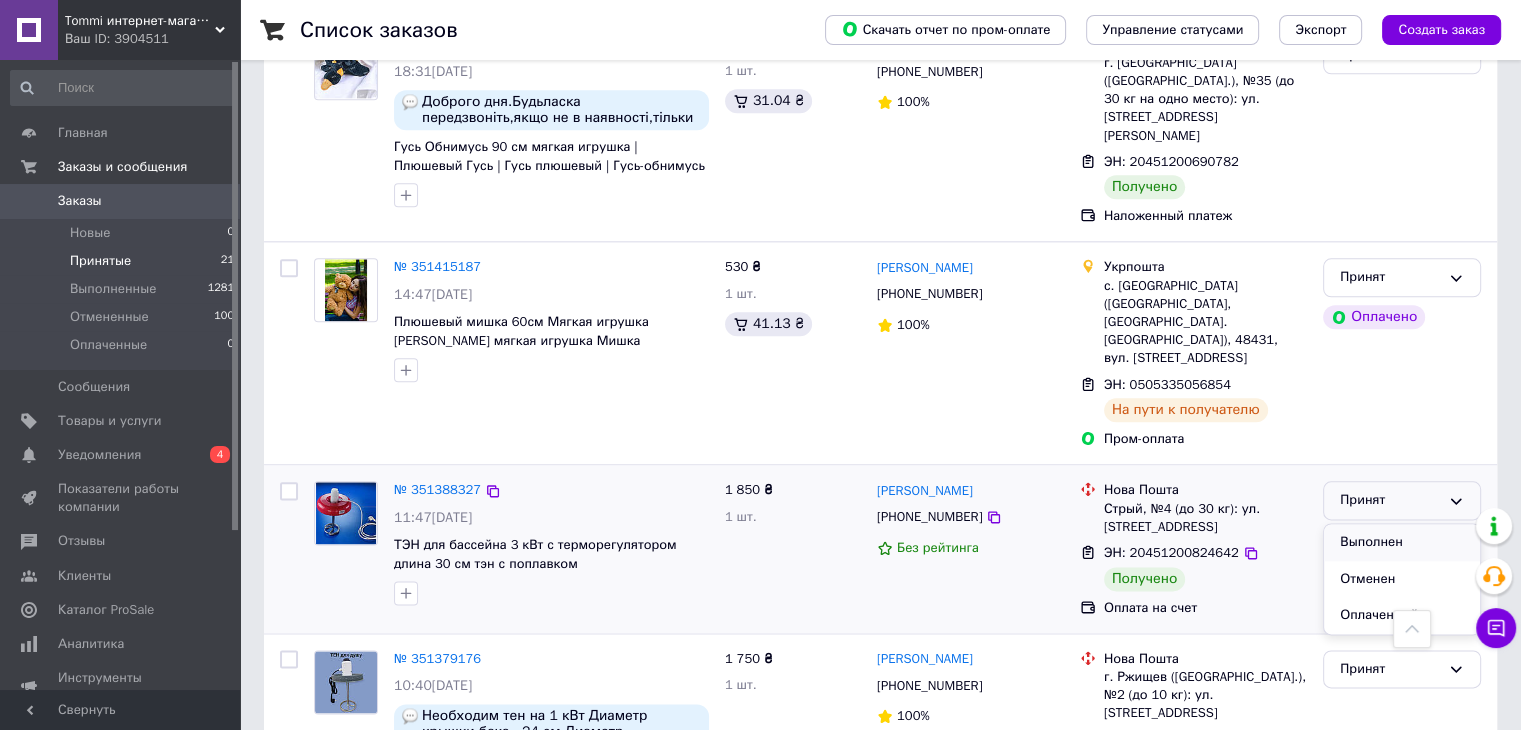 click on "Выполнен" at bounding box center (1402, 542) 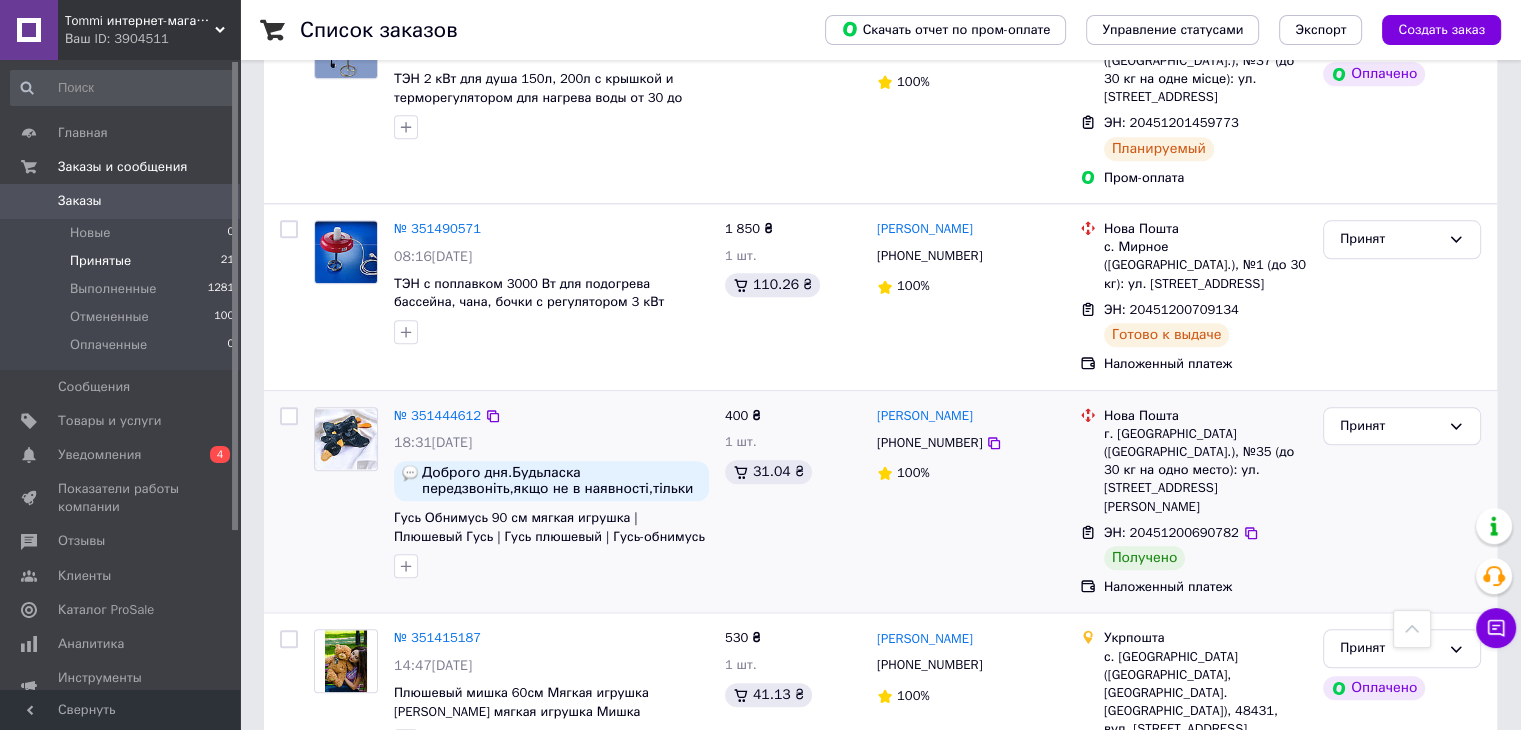 scroll, scrollTop: 1960, scrollLeft: 0, axis: vertical 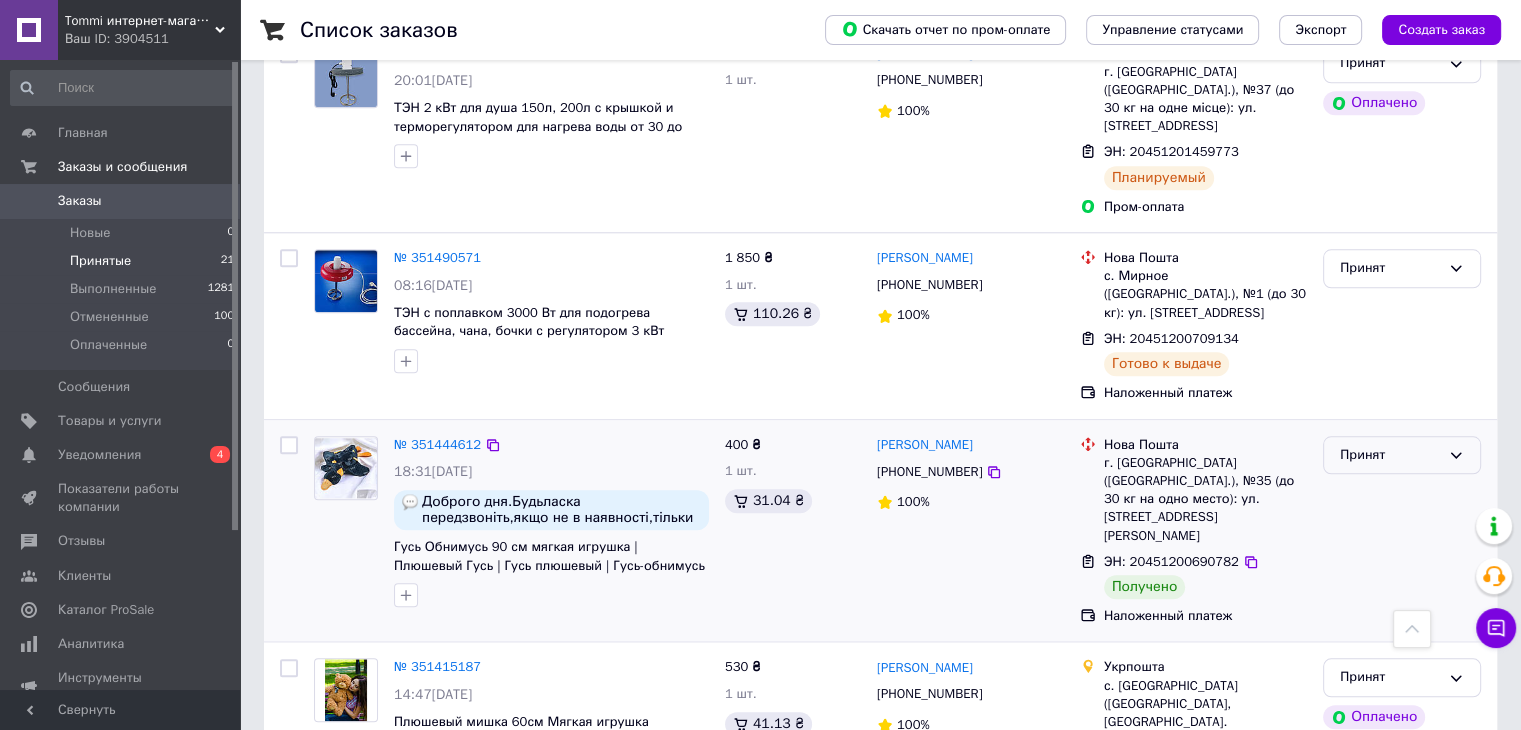click on "Принят" at bounding box center (1390, 455) 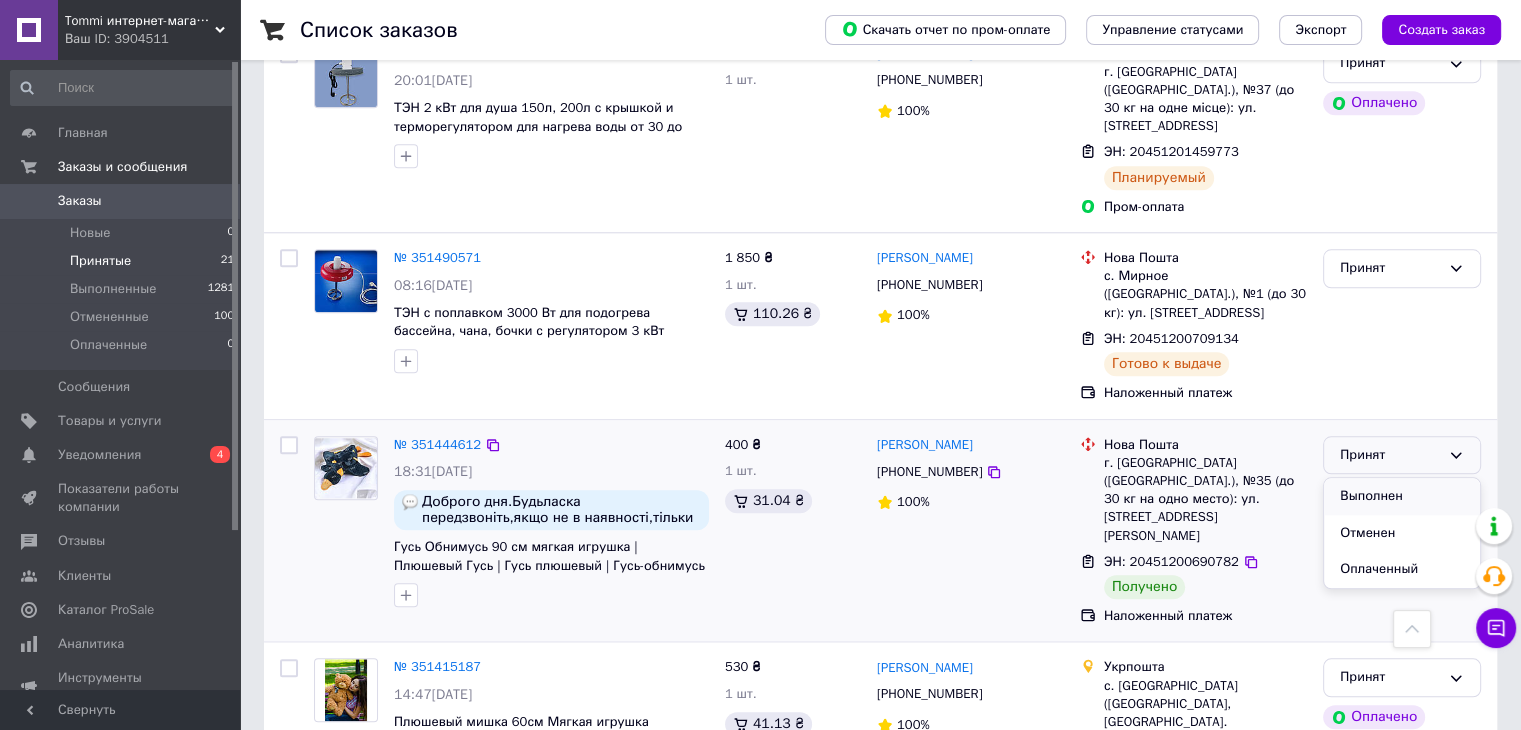 click on "Выполнен" at bounding box center (1402, 496) 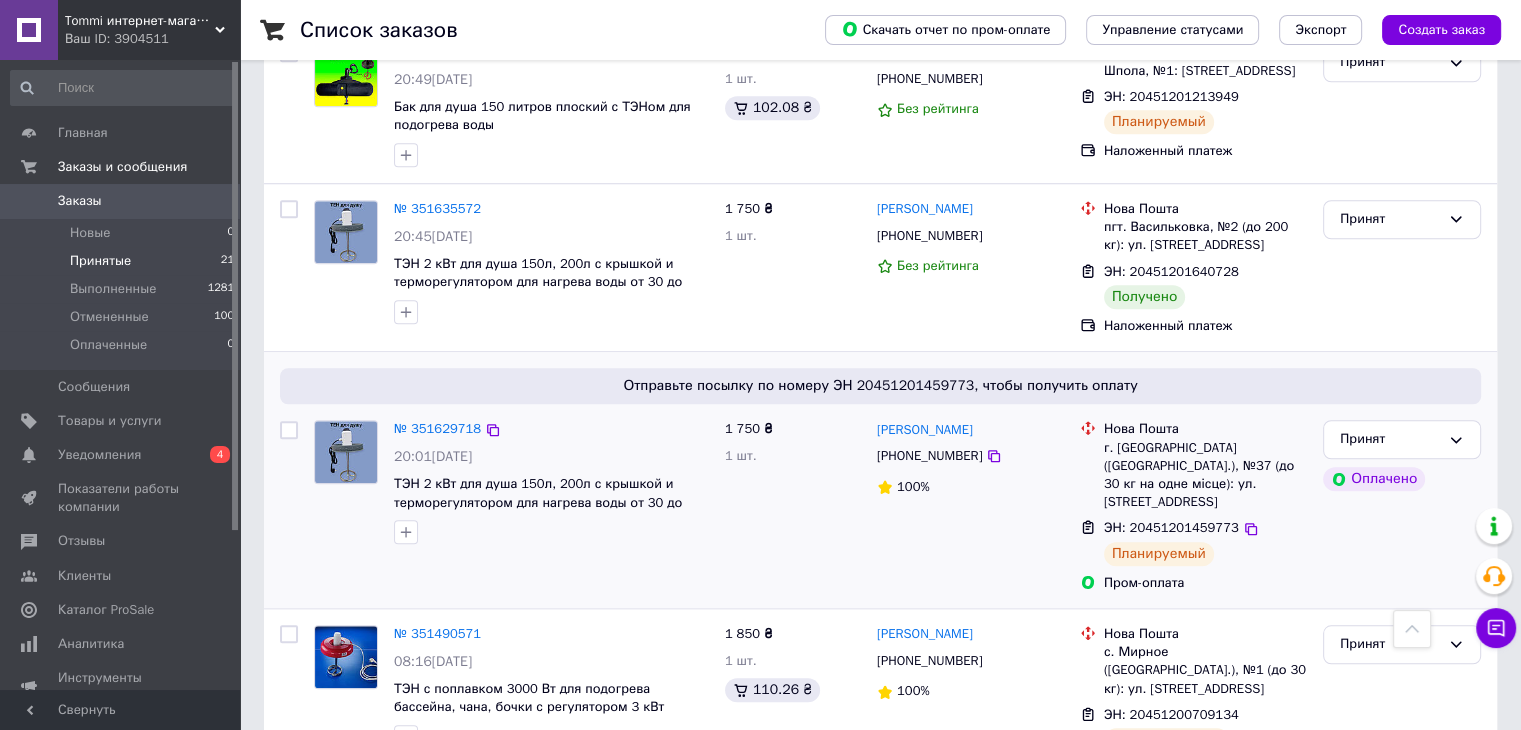 scroll, scrollTop: 1460, scrollLeft: 0, axis: vertical 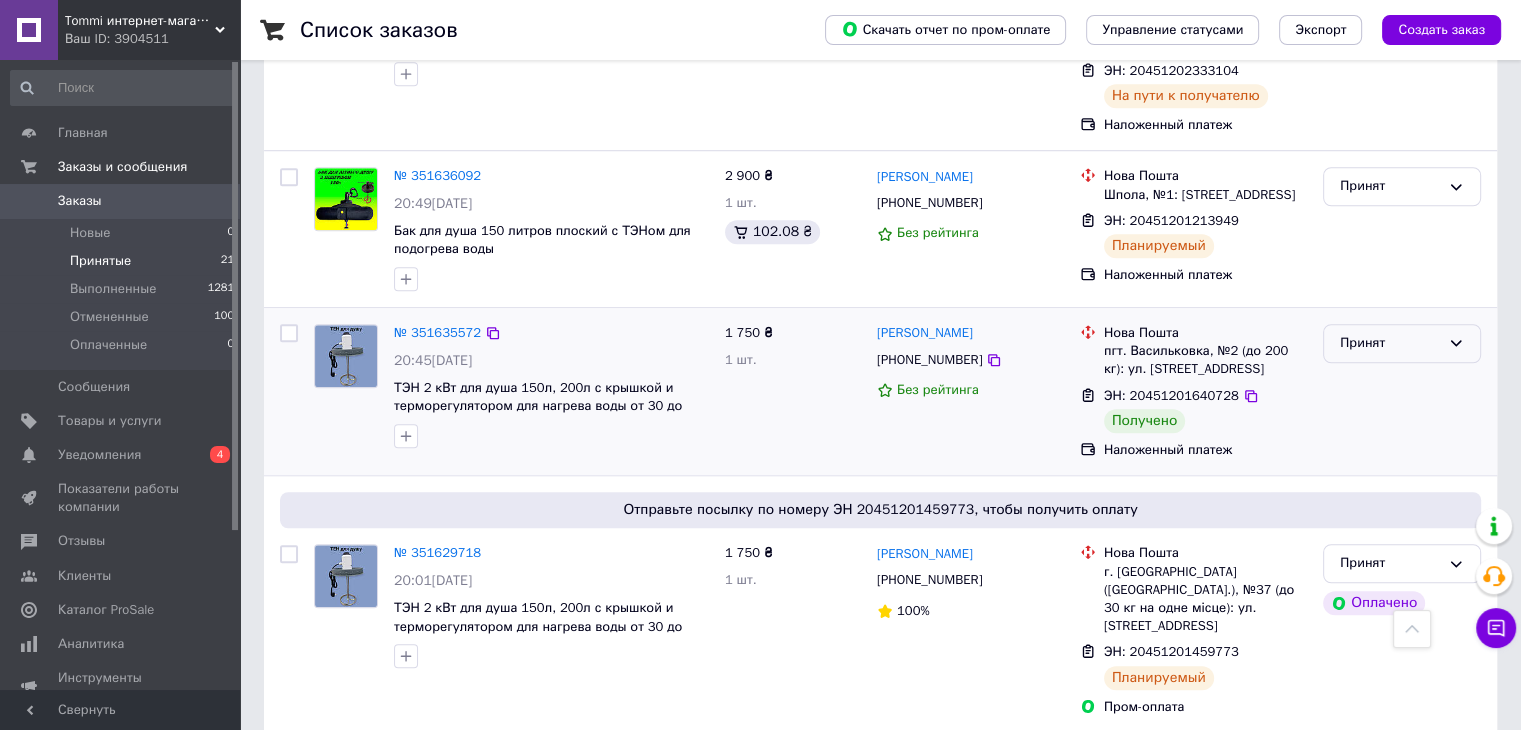 click on "Принят" at bounding box center (1390, 343) 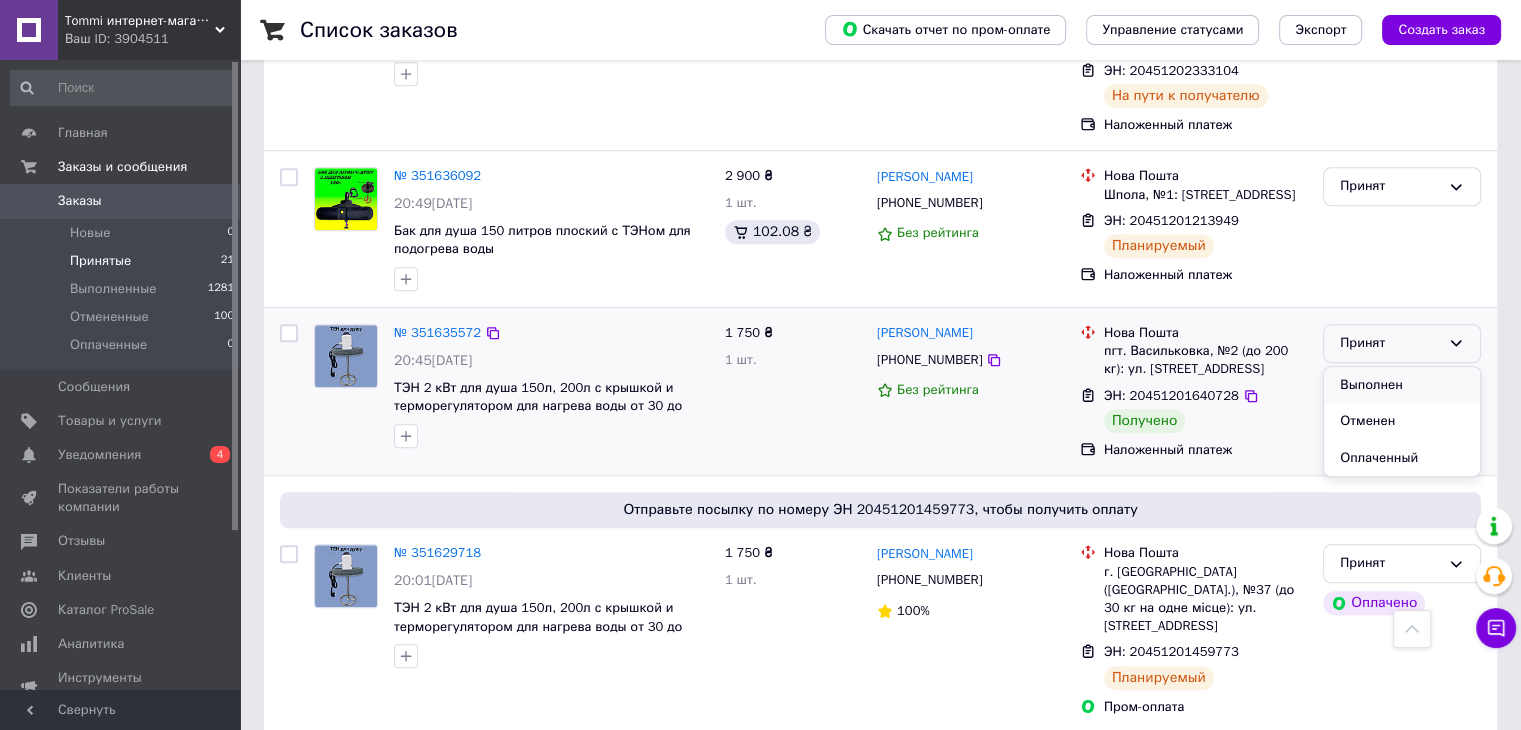click on "Выполнен" at bounding box center [1402, 385] 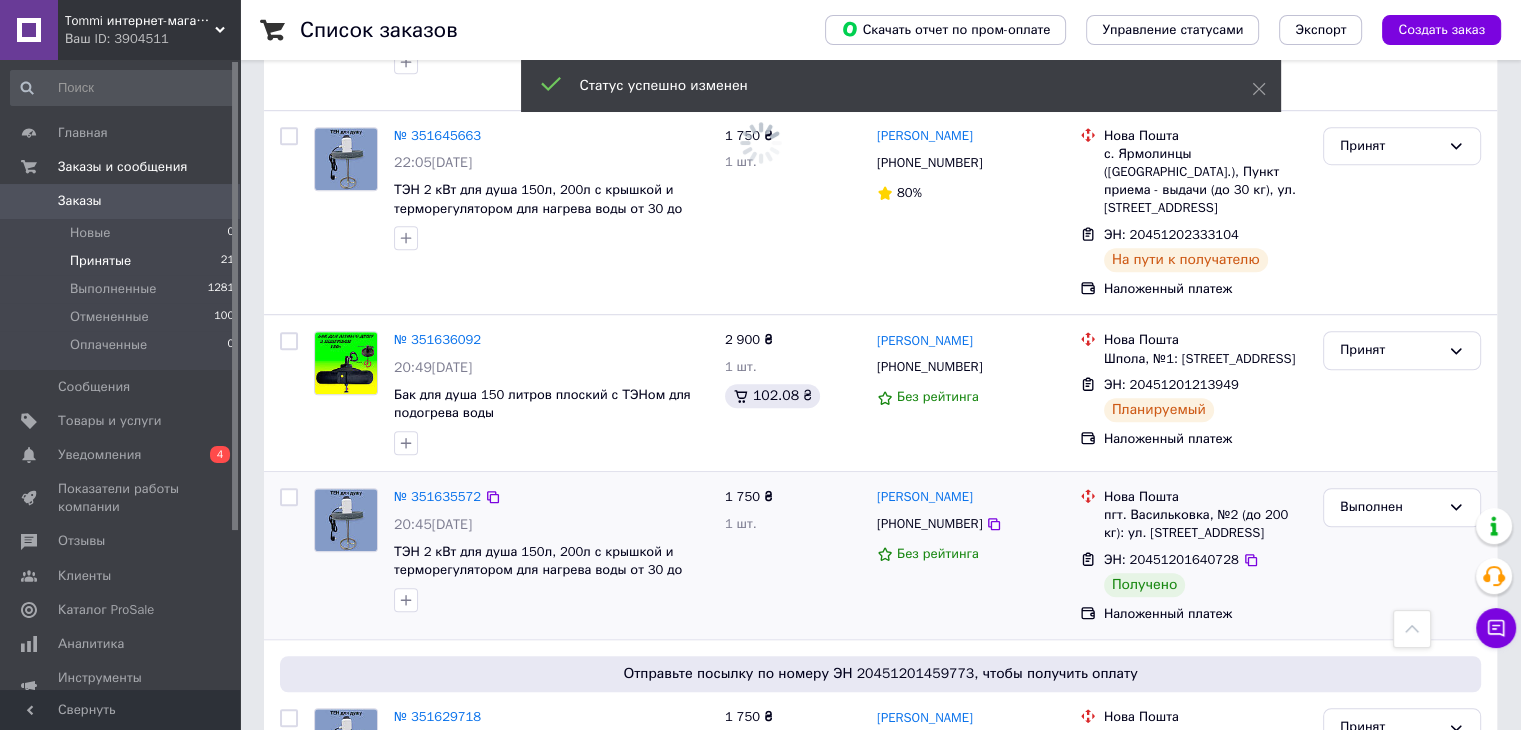 scroll, scrollTop: 1260, scrollLeft: 0, axis: vertical 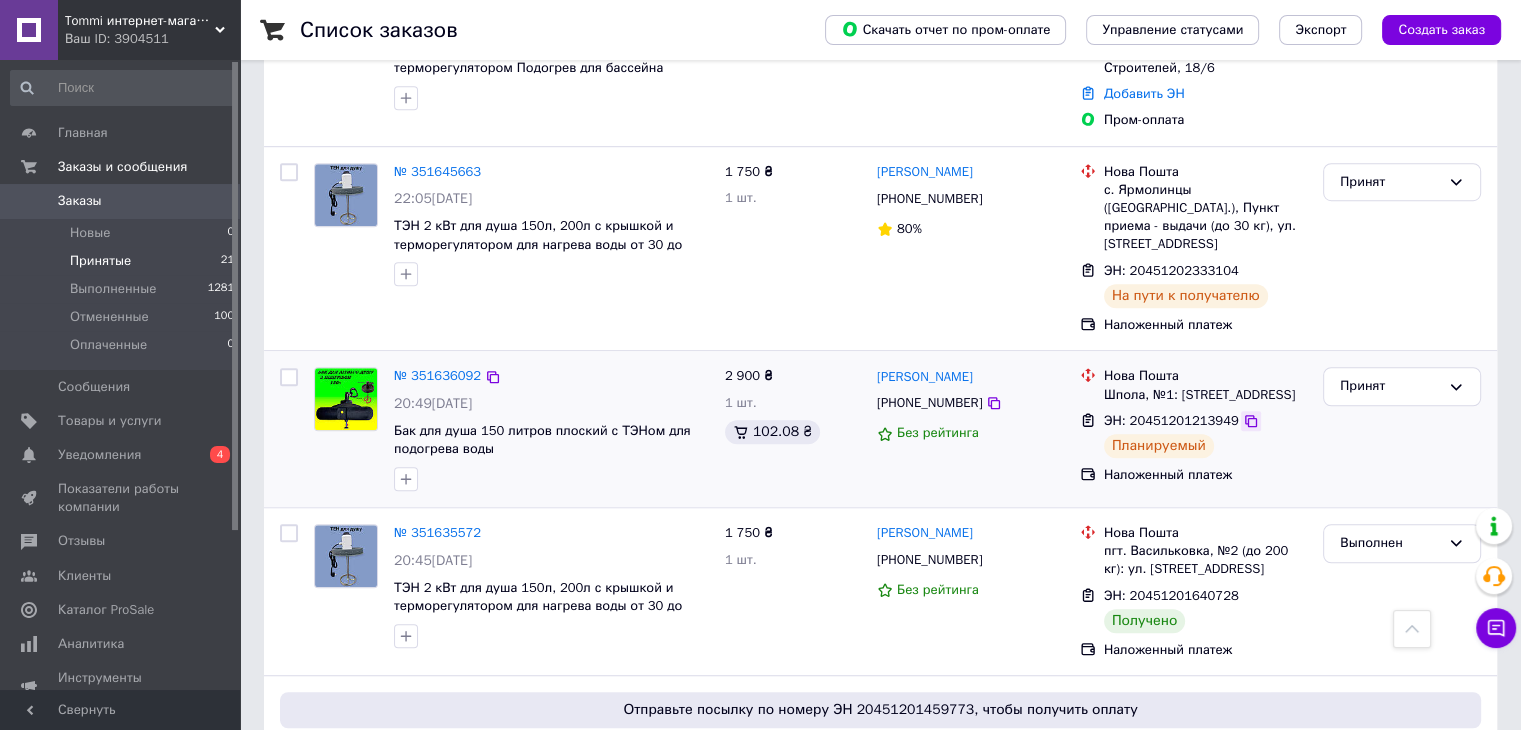 click 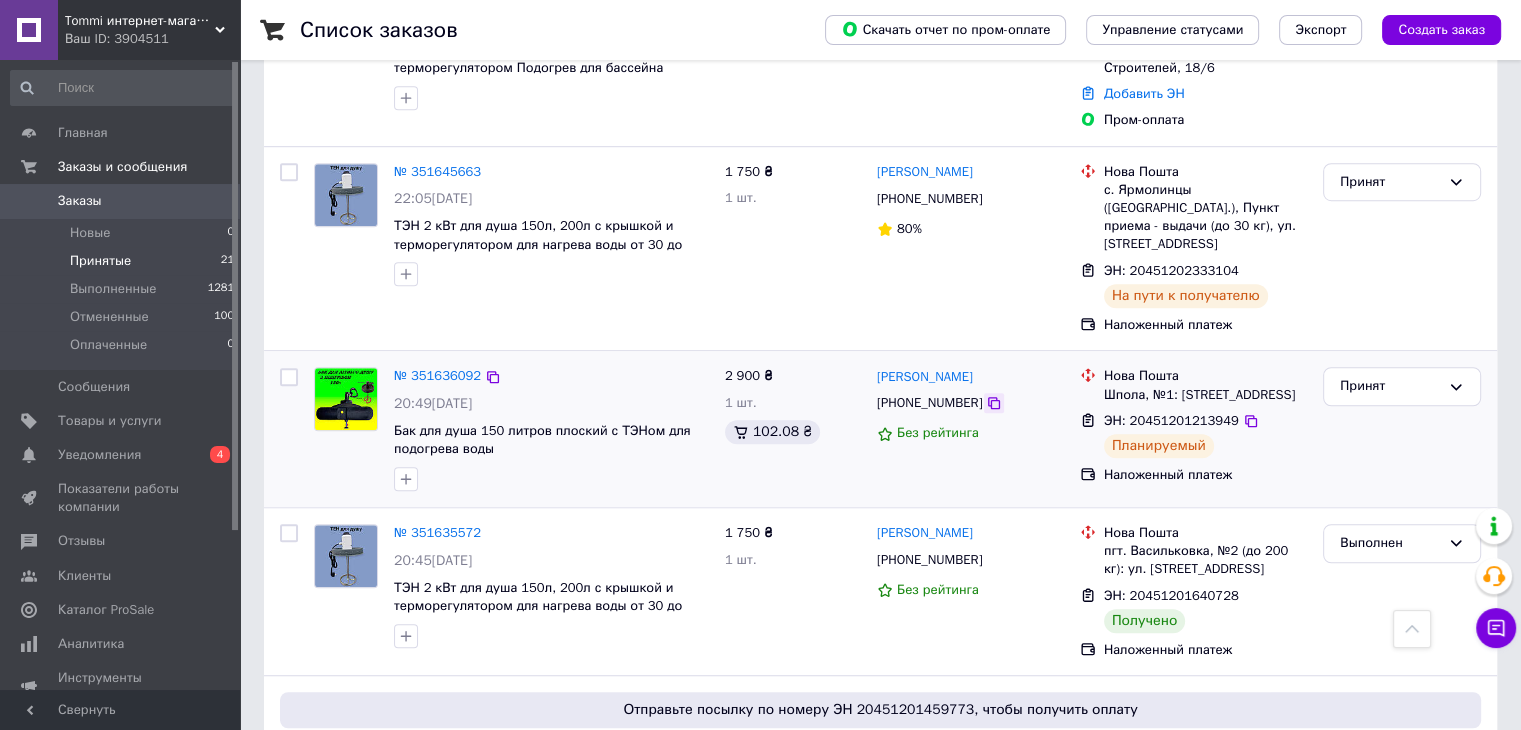 click 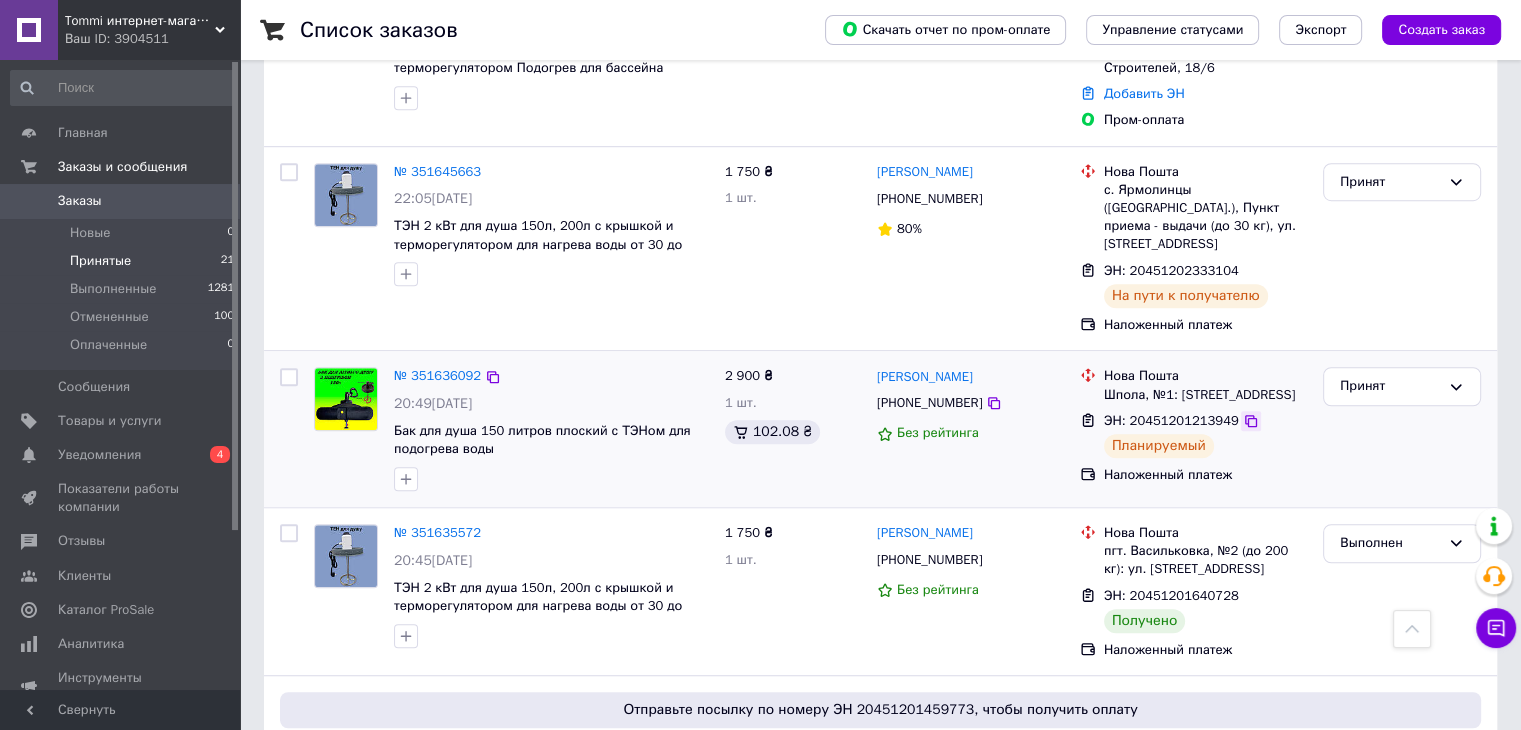 click 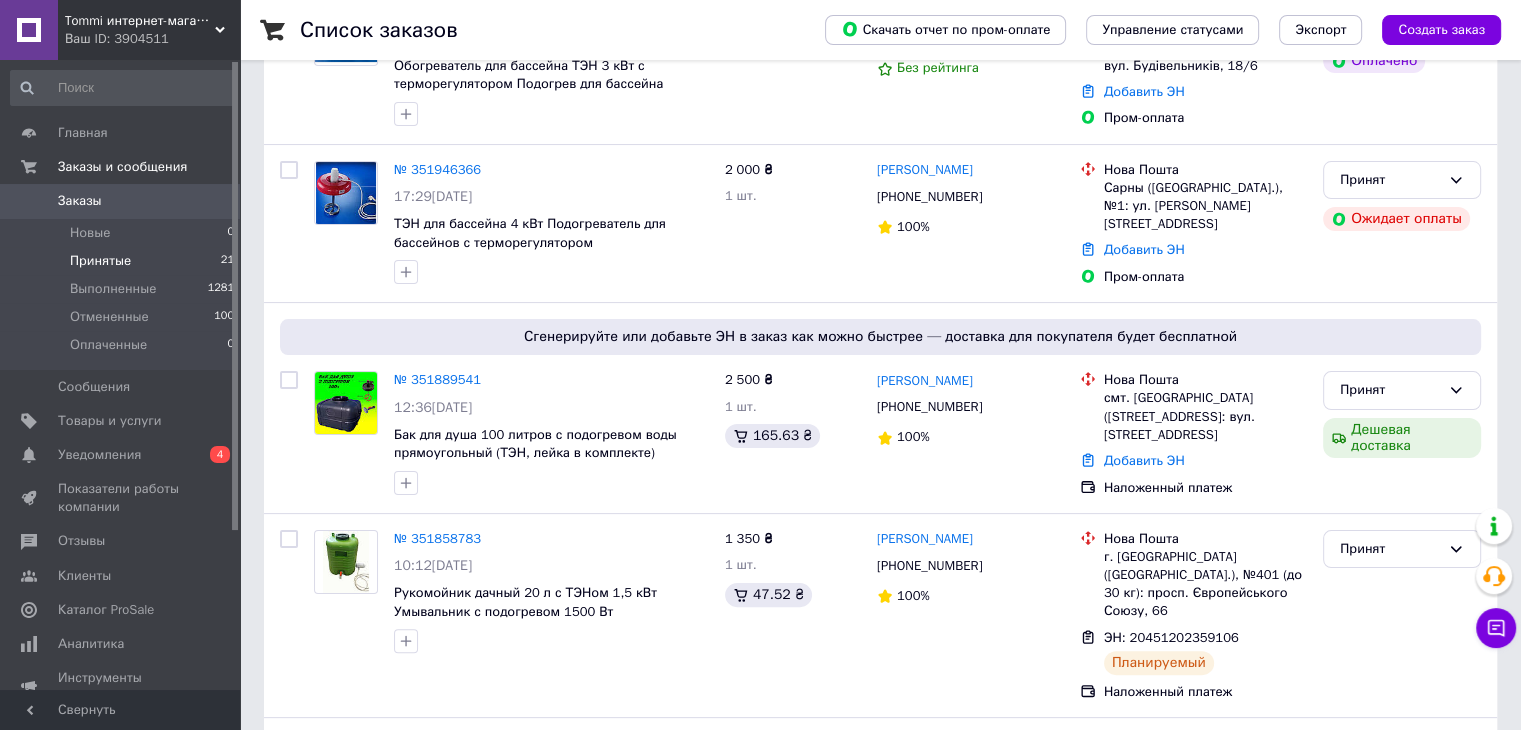 scroll, scrollTop: 360, scrollLeft: 0, axis: vertical 